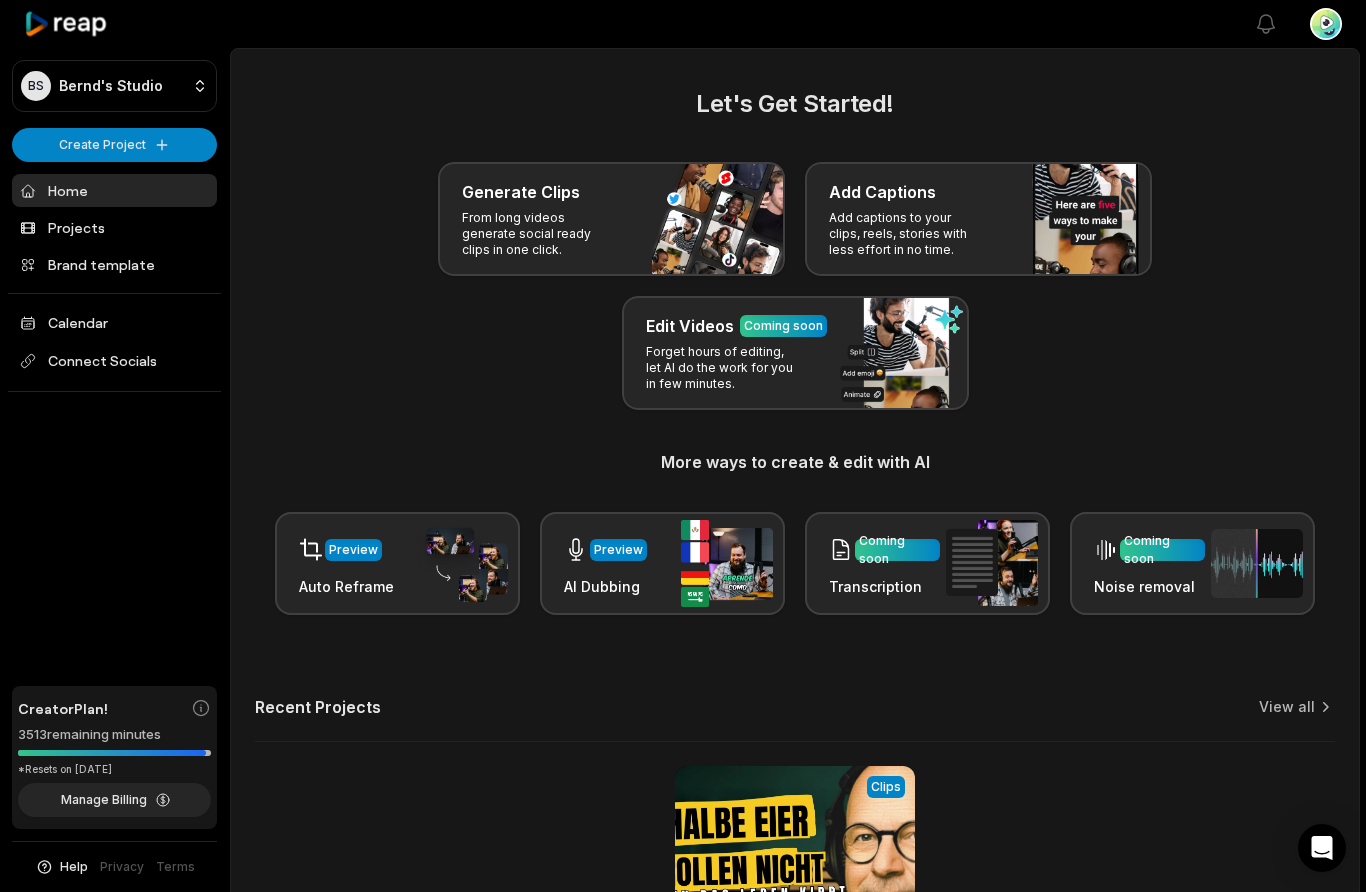 scroll, scrollTop: 88, scrollLeft: 0, axis: vertical 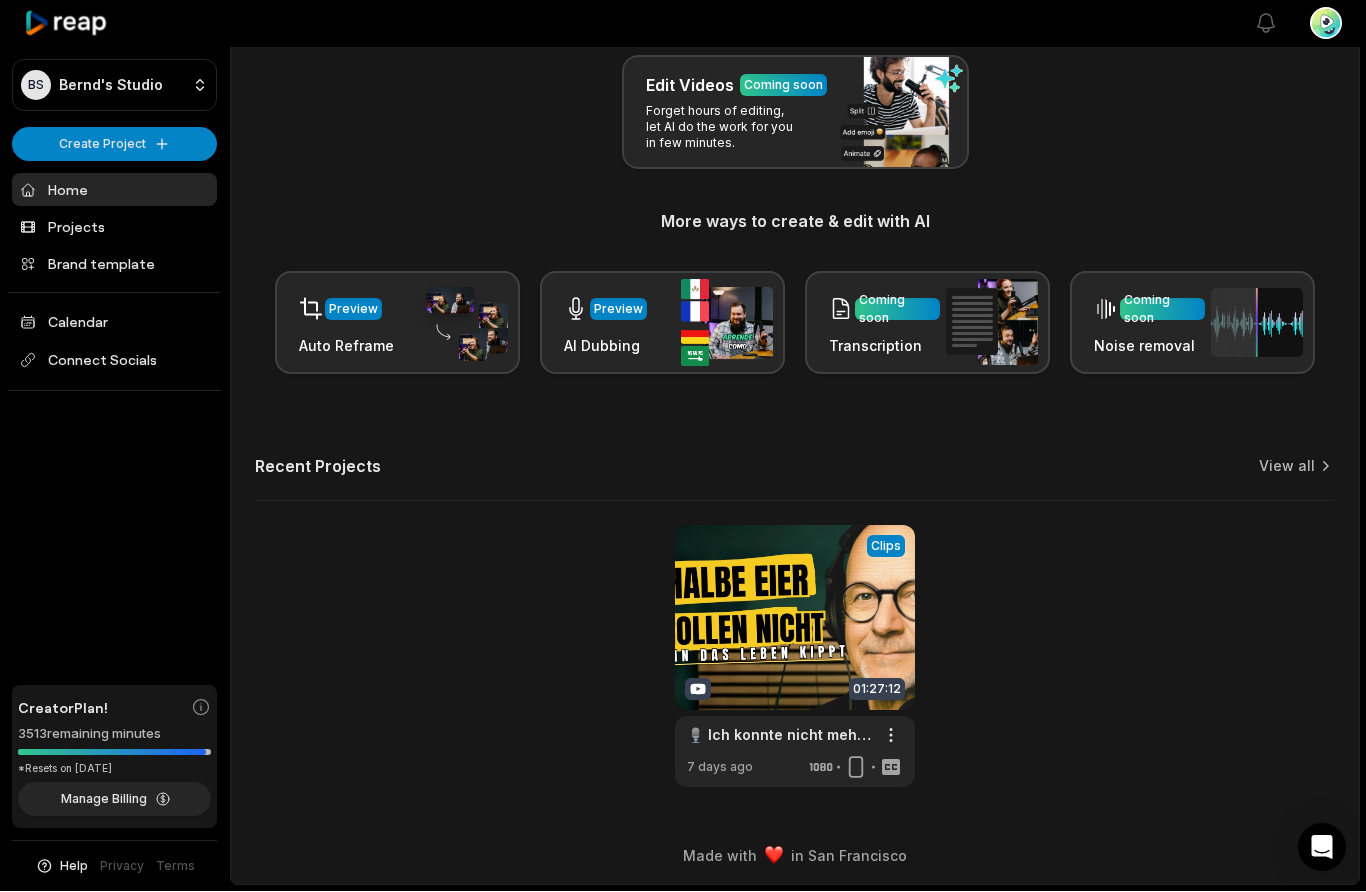 click on "Connect Socials" at bounding box center (114, 361) 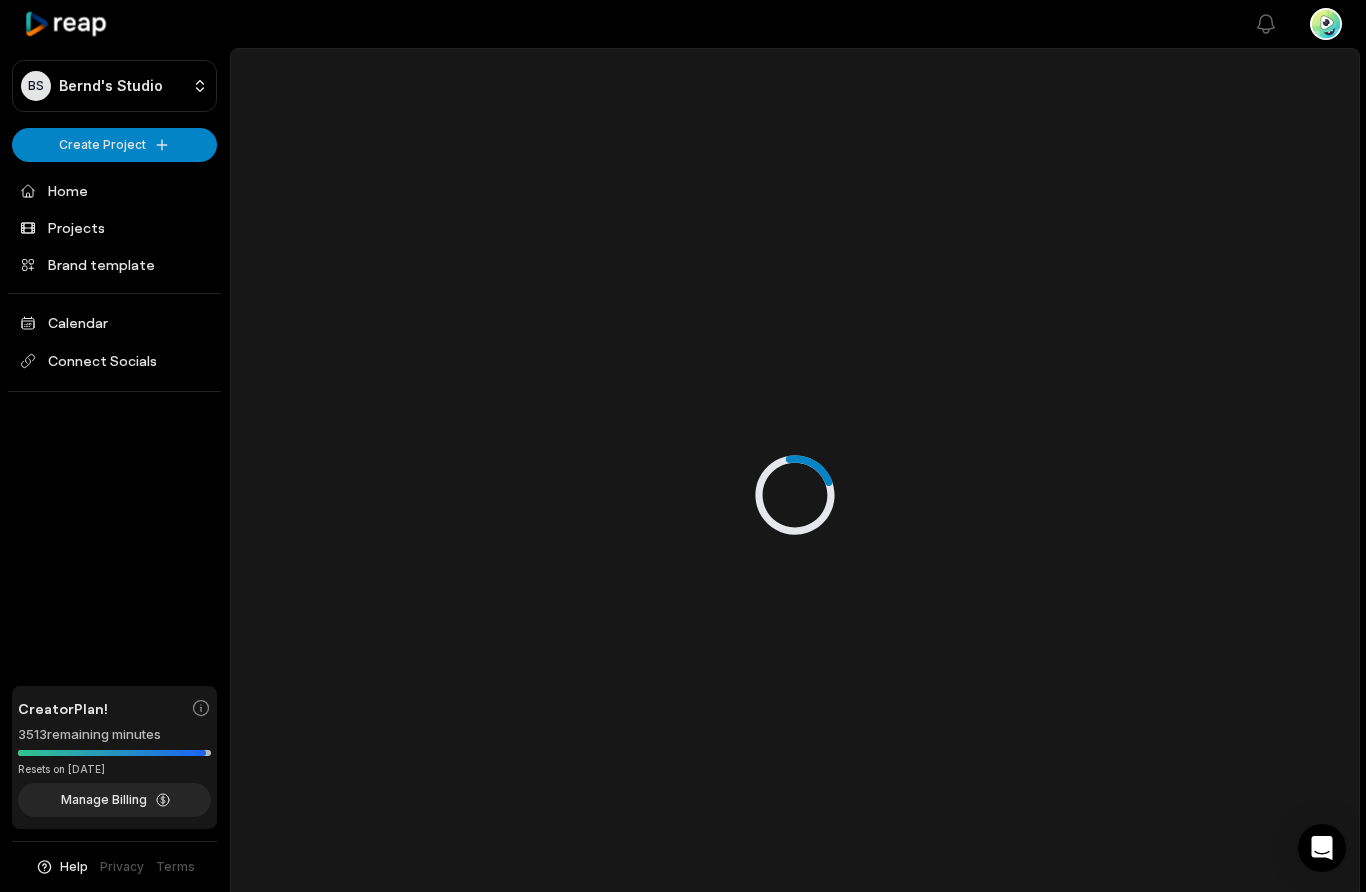 scroll, scrollTop: 0, scrollLeft: 0, axis: both 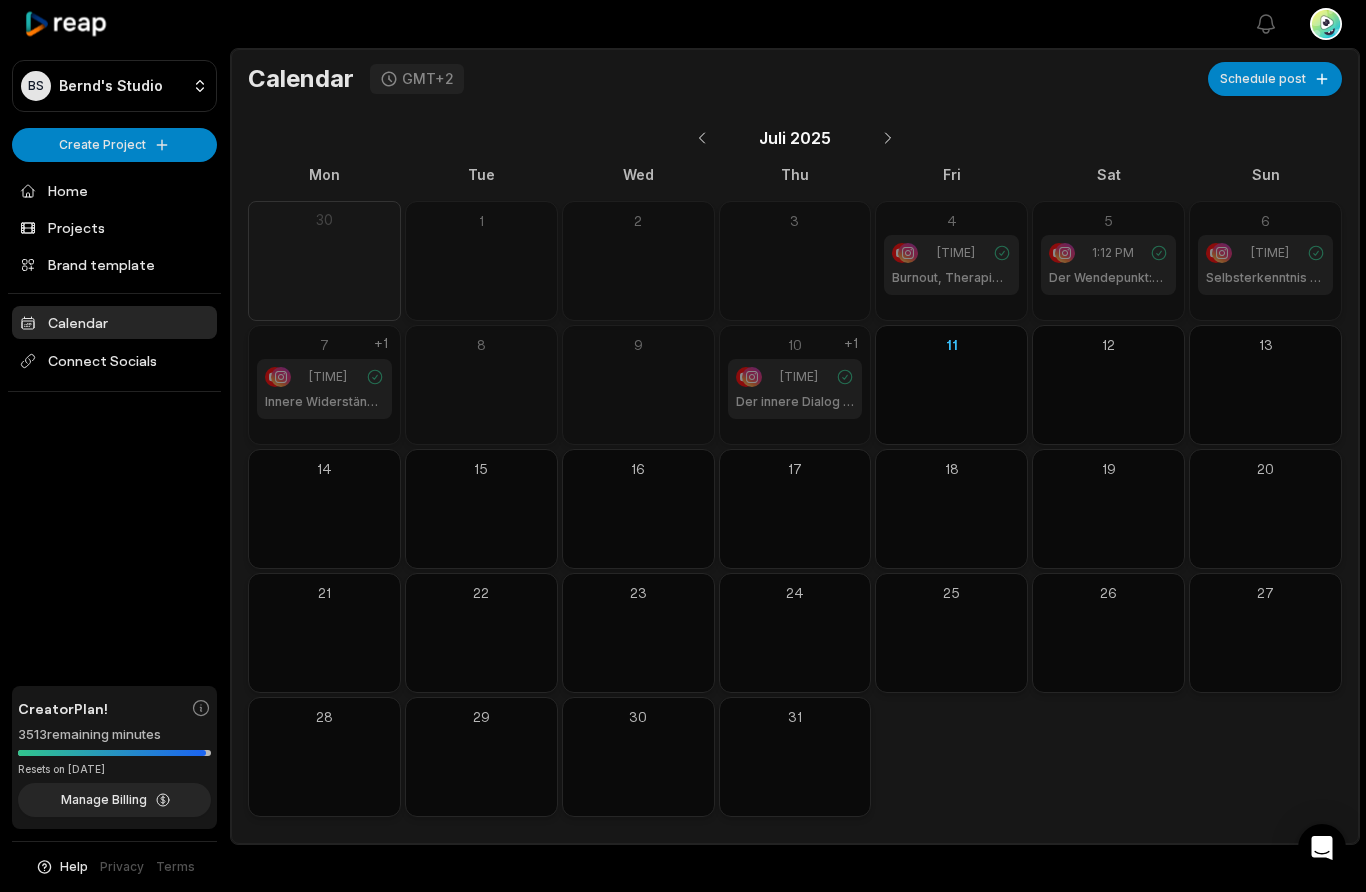 click on "BS Bernd's Studio Create Project Home Projects Brand template Calendar Connect Socials Creator Plan! 3513 remaining minutes Resets on [DATE] Manage Billing Help Privacy Terms" at bounding box center (115, 446) 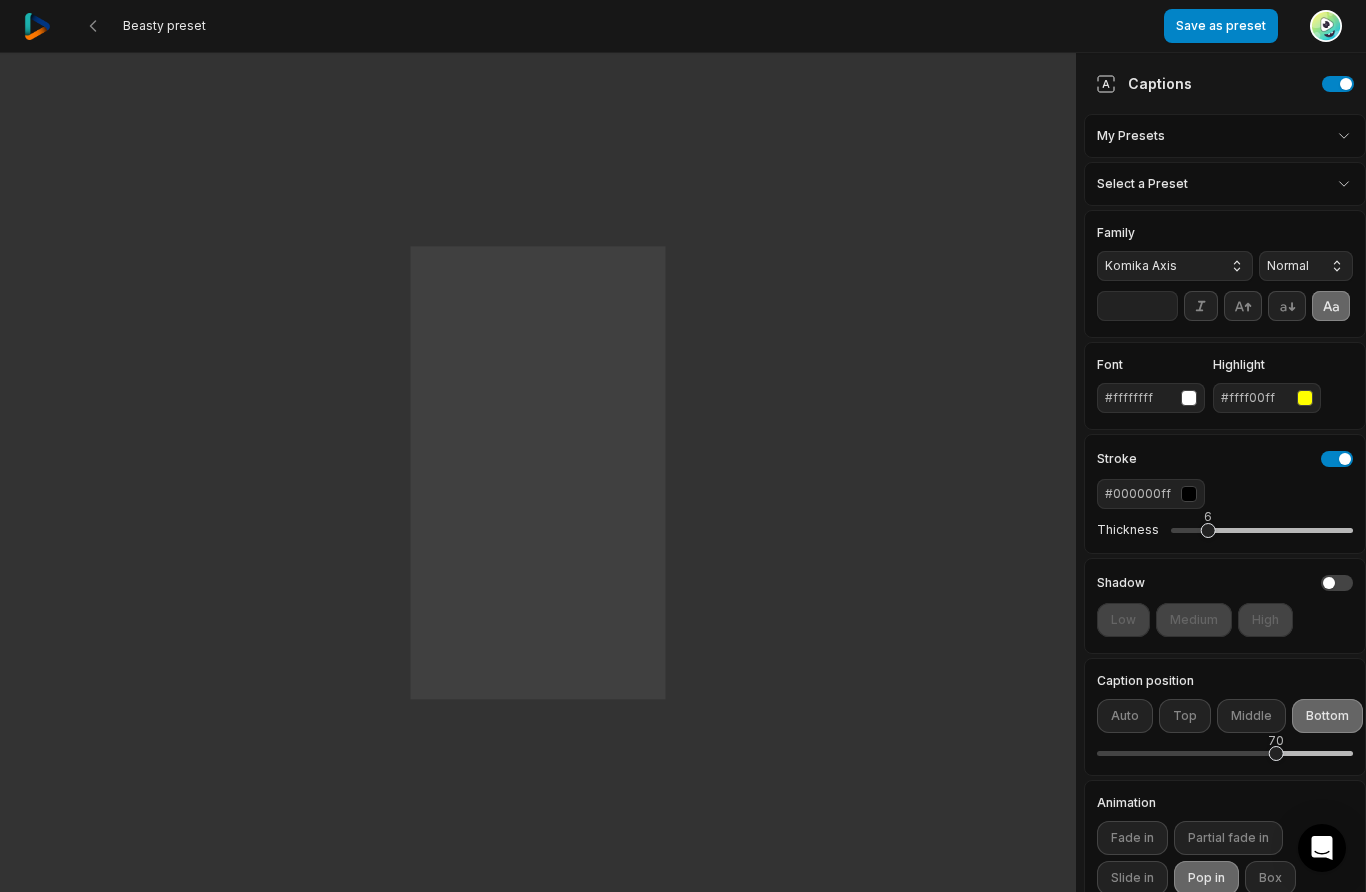 scroll, scrollTop: 0, scrollLeft: 0, axis: both 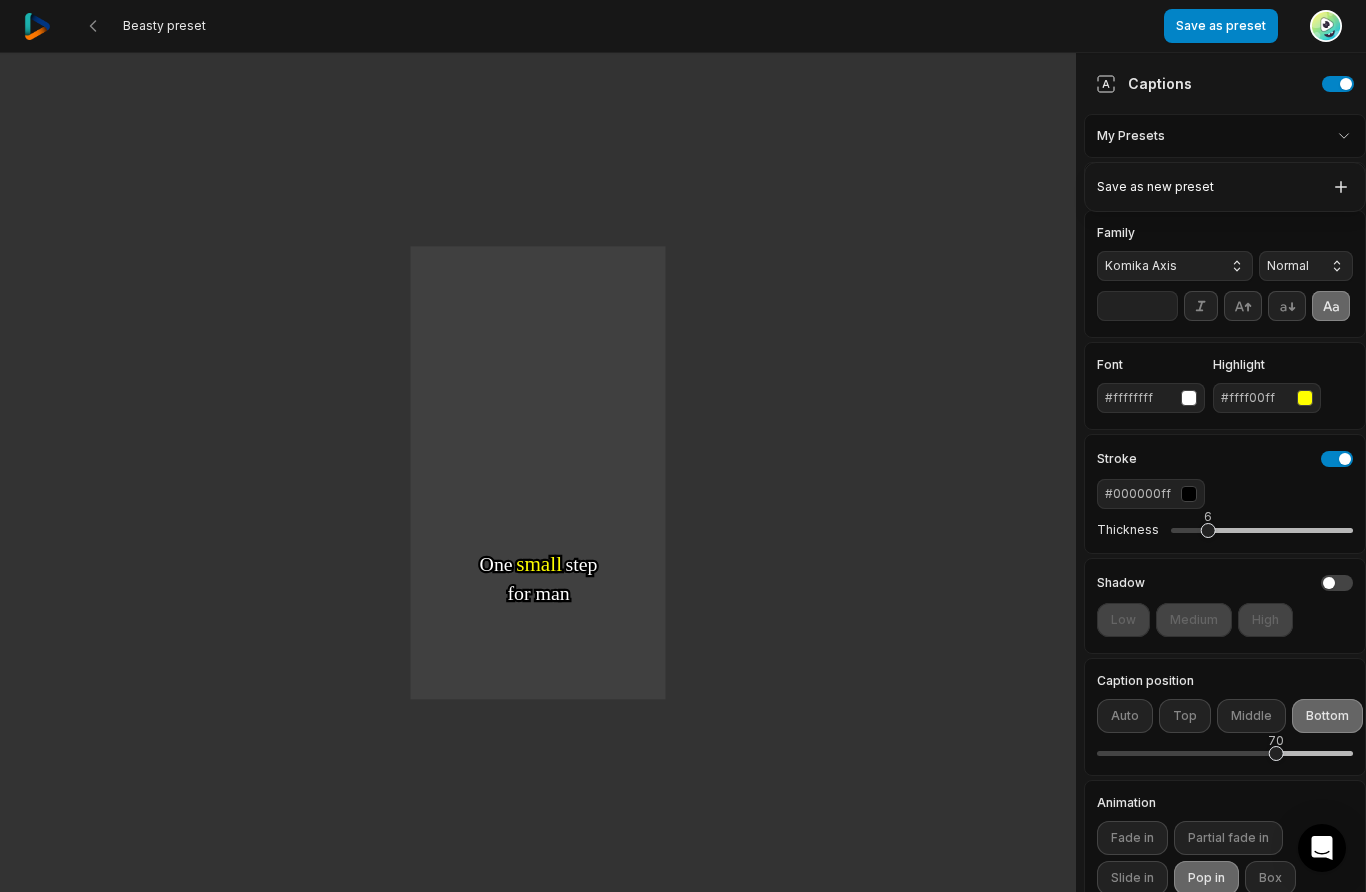 click on "Beasty preset Save as preset Open user menu One One   small small   step step for for   man man One One   giant giant   leap leap for for   mankind mankind Captions My Presets Select a Preset Family Komika Axis Normal ** Font #ffffffff Highlight #ffff00ff Stroke #000000ff Thickness 6 Shadow Low Medium High Caption position Auto Top Middle Bottom 70 Animation Fade in Partial fade in Slide in Pop in Box Caption animation Pop in Pop burst Recoil Unfold Widen Skew Sneak Slide up Tilt Orbit
Save as new preset" at bounding box center (683, 446) 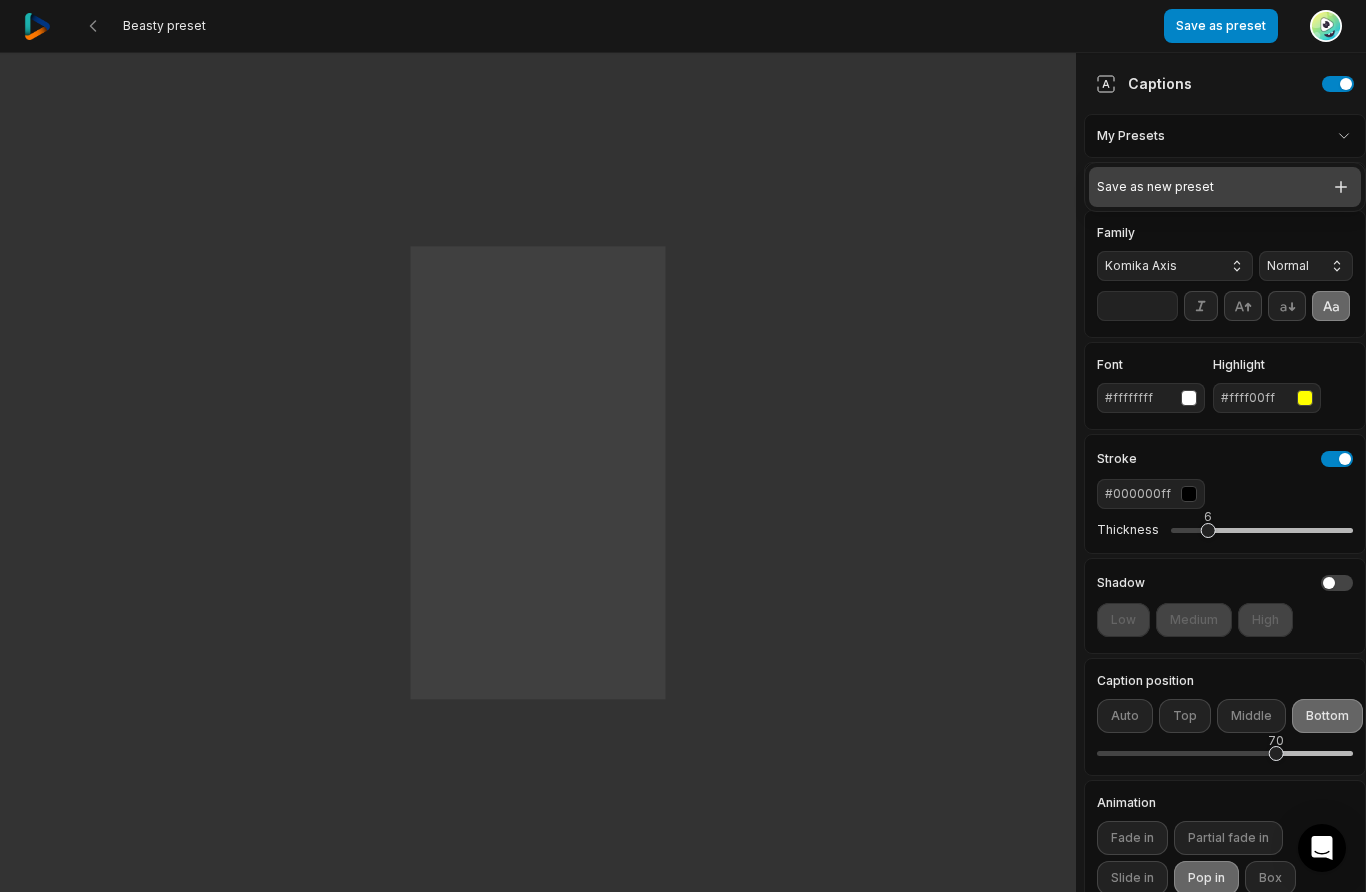 click 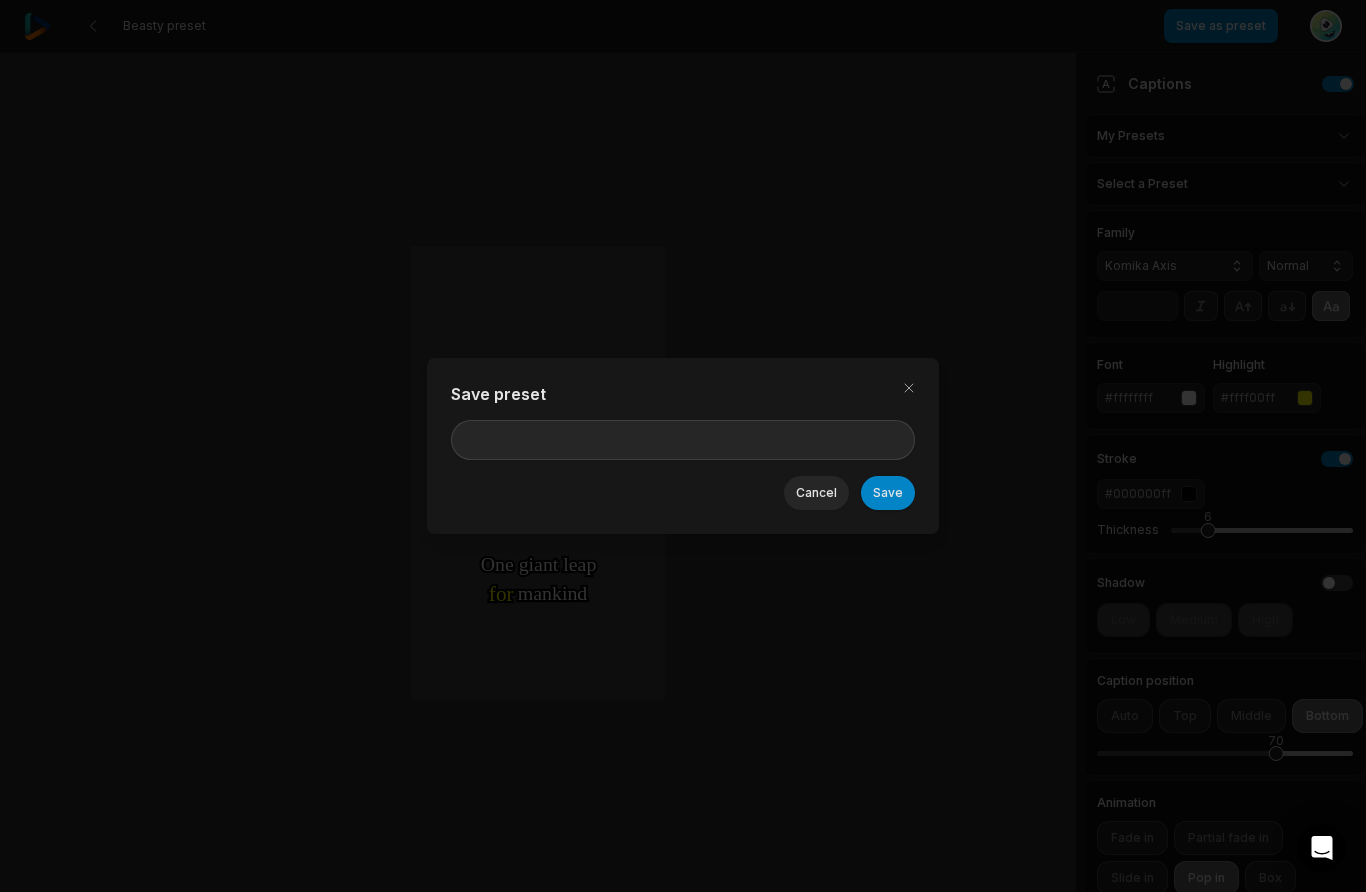 click on "Cancel" at bounding box center [816, 493] 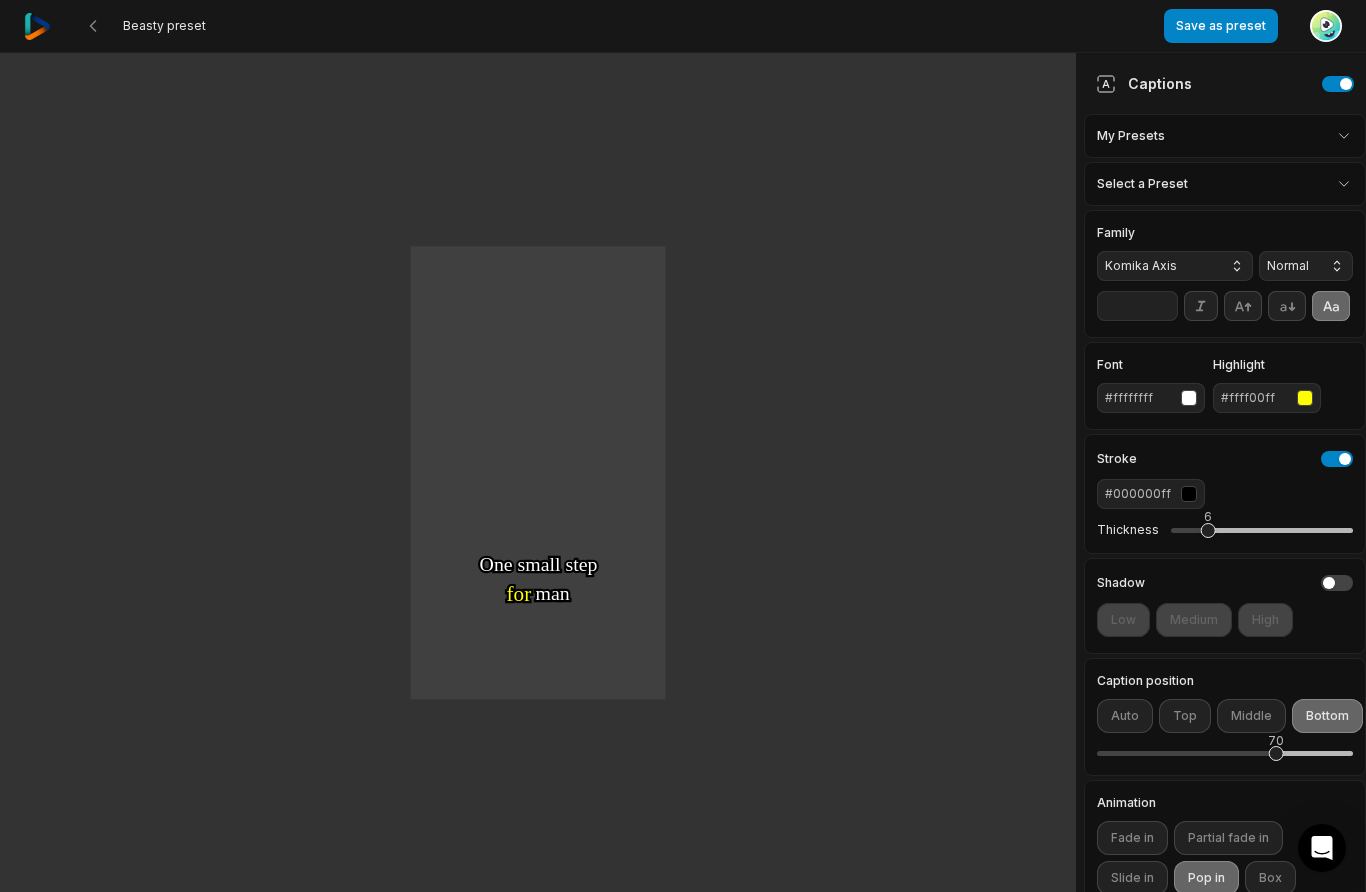 scroll, scrollTop: 0, scrollLeft: 0, axis: both 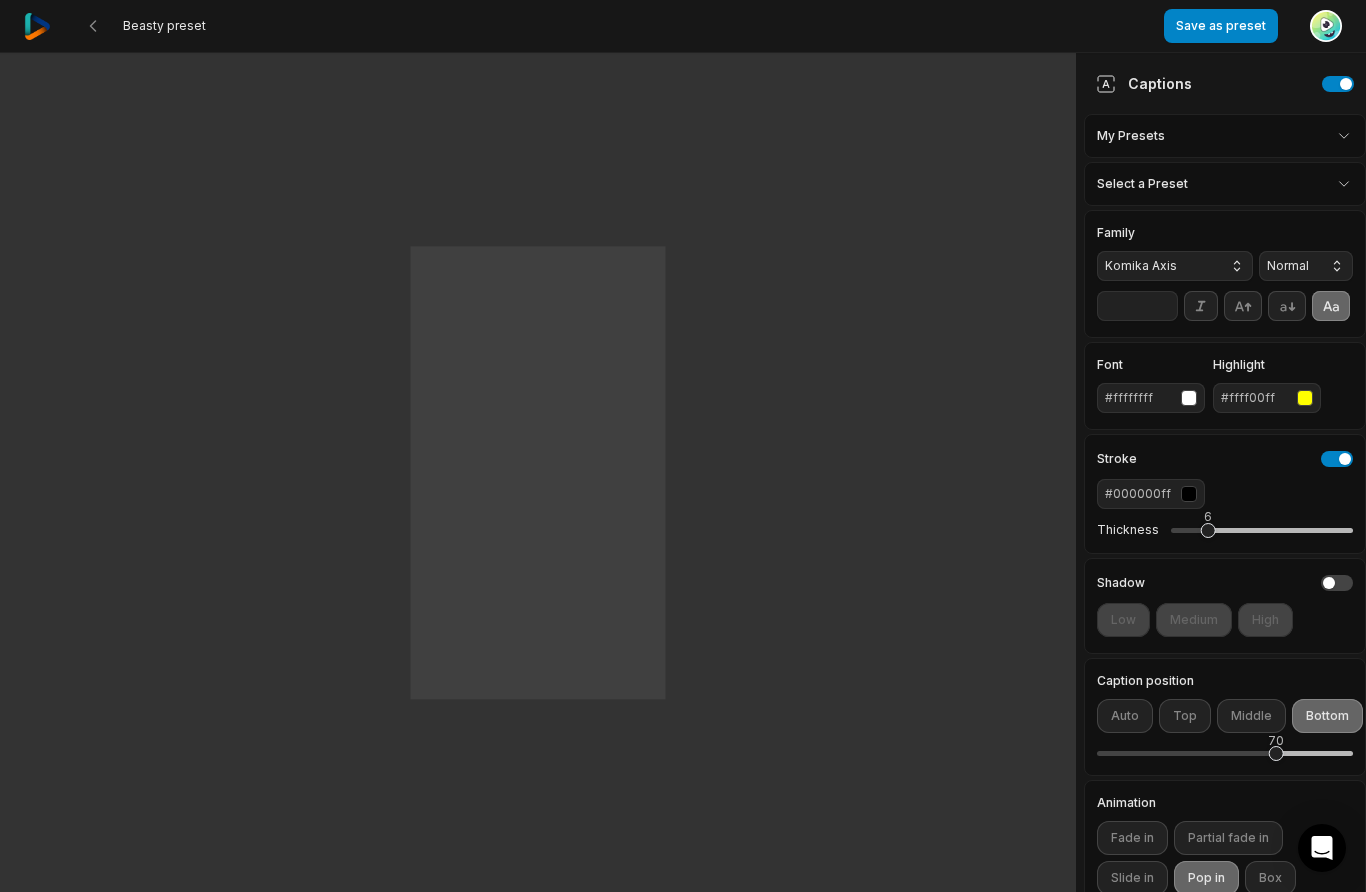 click 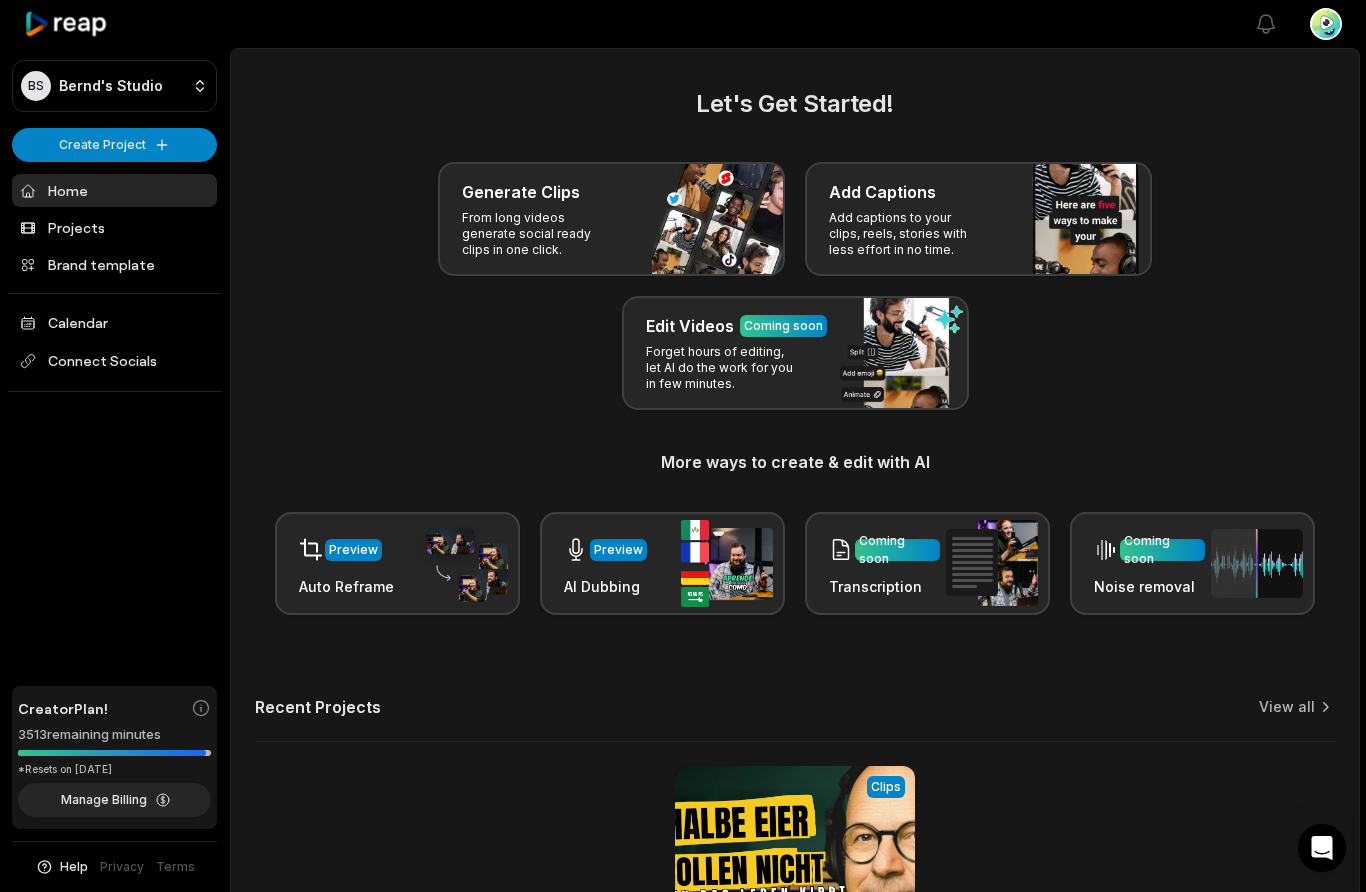 click on "From long videos generate social ready clips in one click." at bounding box center (539, 234) 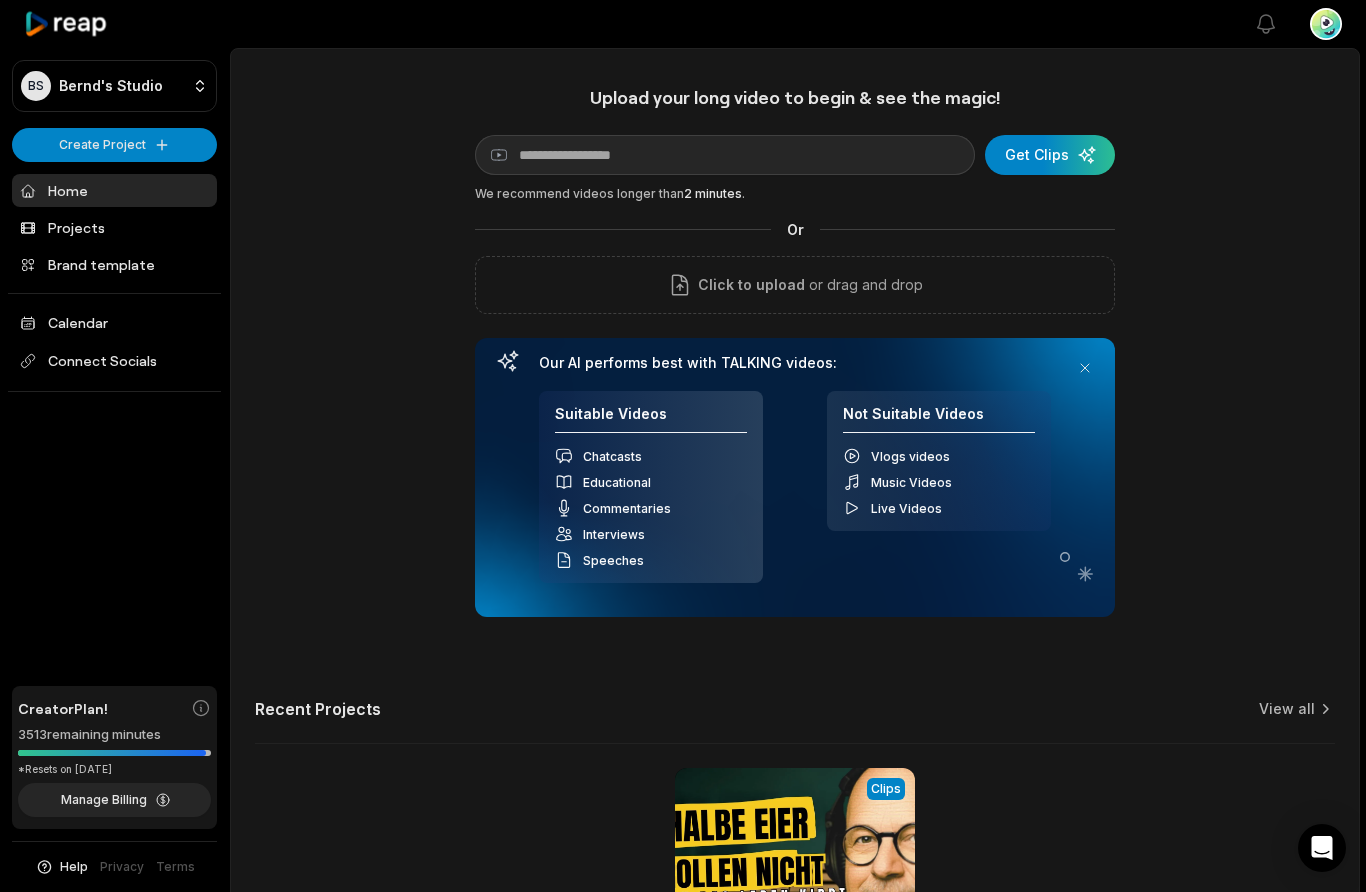 click on "Music Videos" at bounding box center (939, 482) 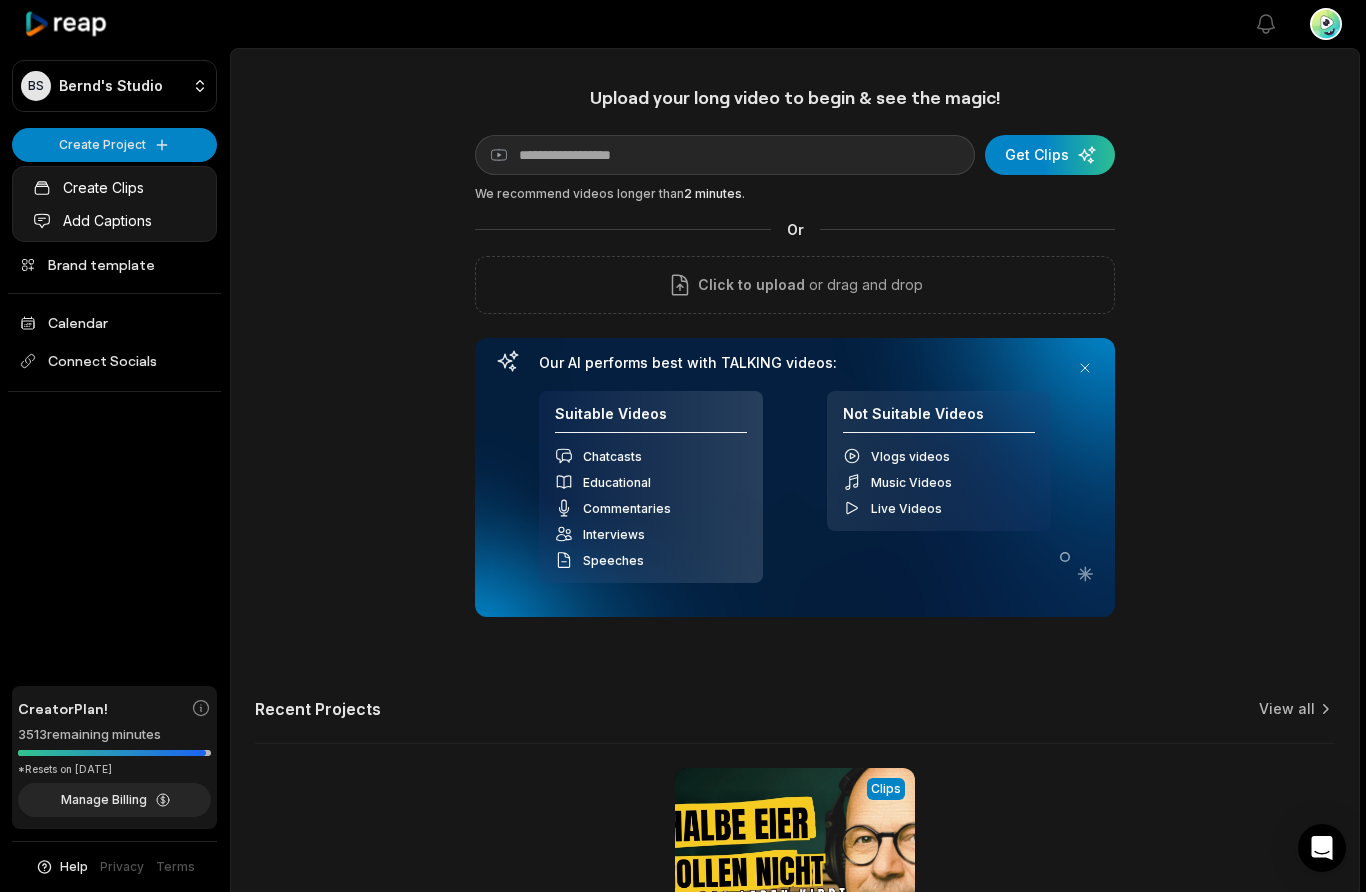 click on "BS Bernd's Studio Create Project Home Projects Brand template Calendar Connect Socials Creator  Plan! 3513  remaining minutes *Resets on [DATE] Manage Billing Help Privacy Terms Open sidebar View notifications Open user menu   Upload your long video to begin & see the magic! YouTube link Get Clips We recommend videos longer than  2 minutes . Or Click to upload or drag and drop Our AI performs best with TALKING videos: Suitable Videos Chatcasts Educational  Commentaries  Interviews  Speeches Not Suitable Videos Vlogs videos Music Videos Live Videos Recent Projects View all View Clips Clips 01:27:12 🎙️ Ich konnte nicht mehr – Wendepunkte & Neuanfang im Leben | Lauschtoene Podcast #1 Open options 7 days ago Made with   in [CITY]
Create Clips Add Captions" at bounding box center (683, 446) 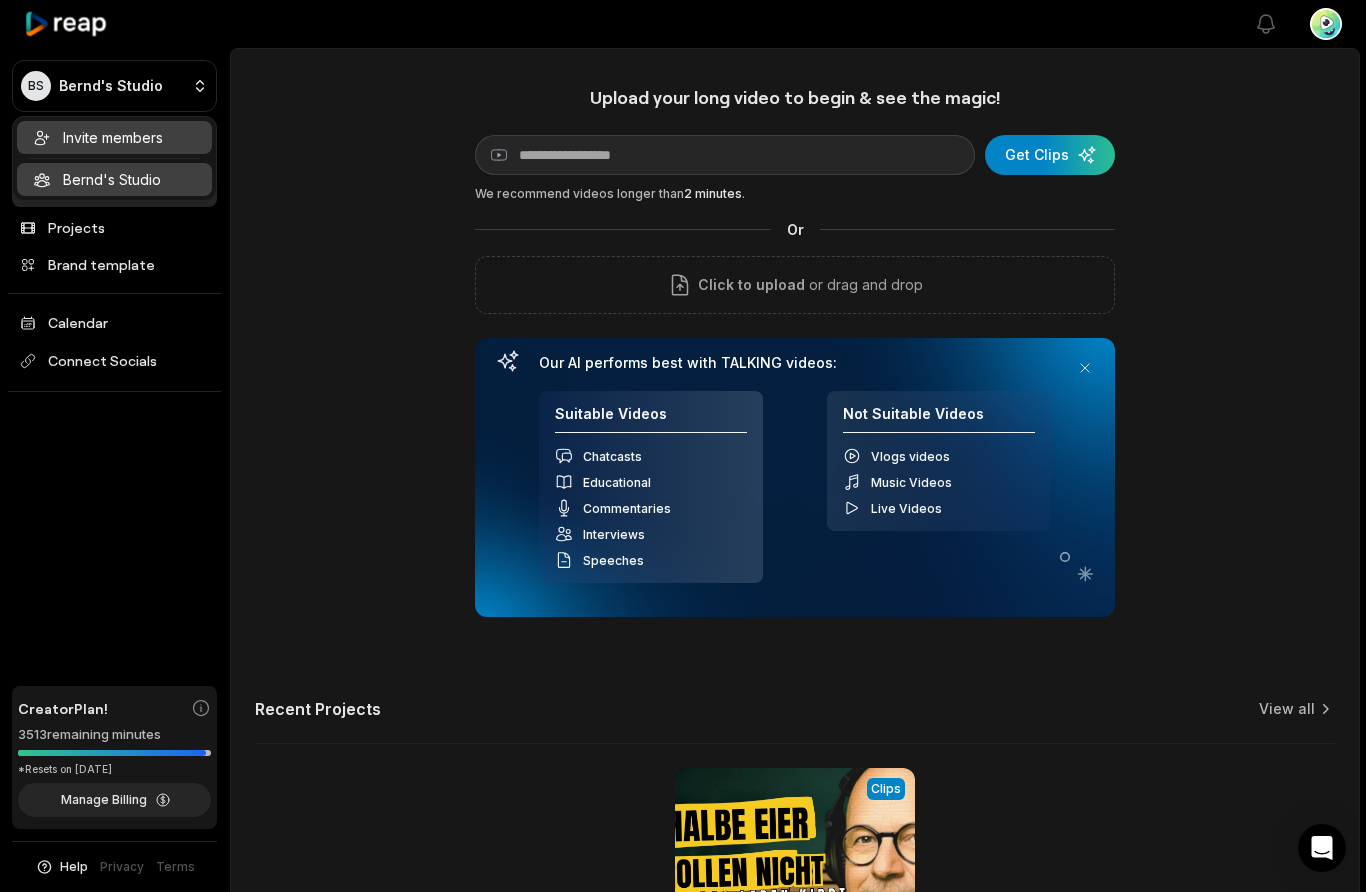 click on "Invite members" at bounding box center (114, 137) 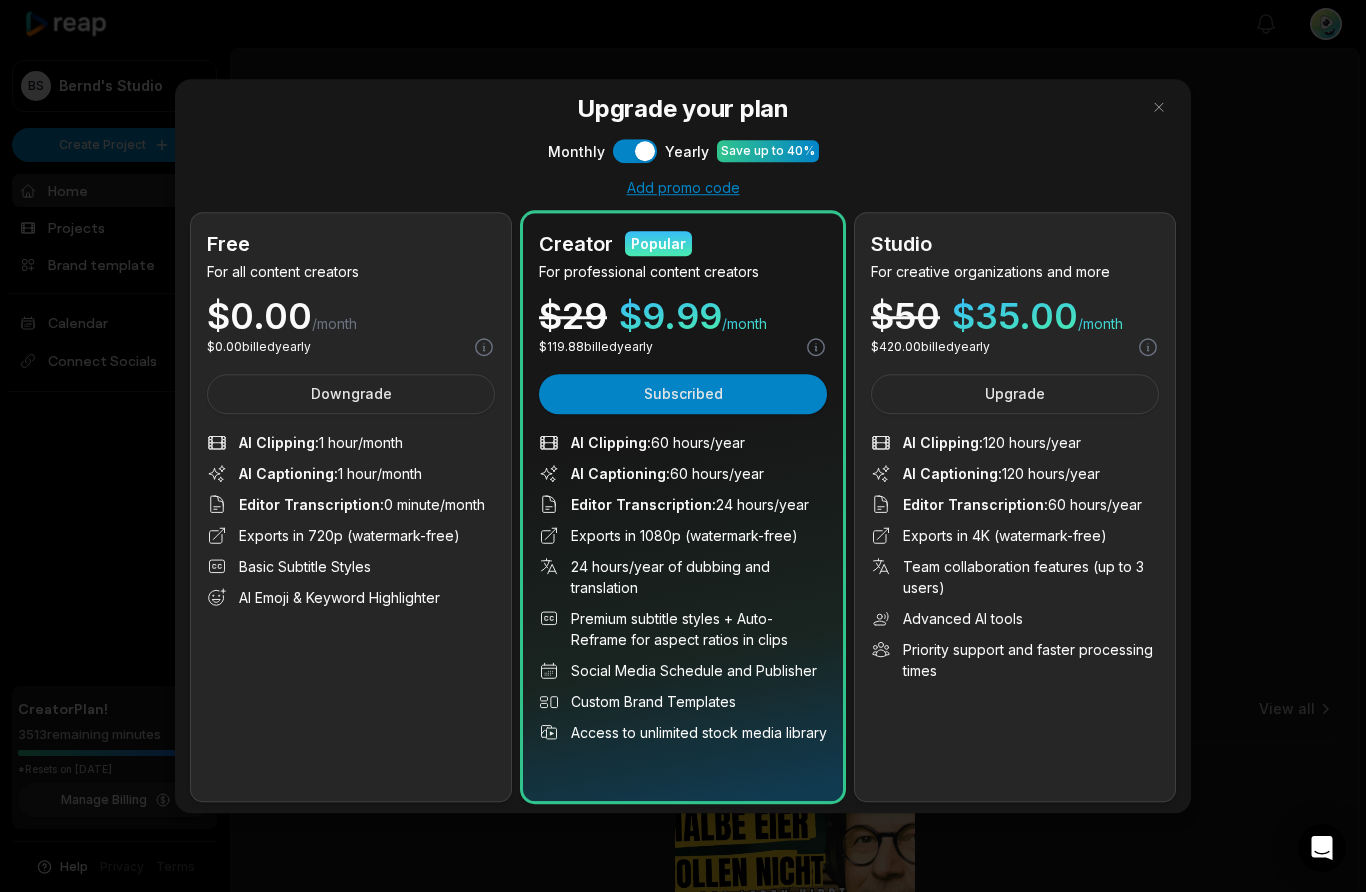 click on "Upgrade your plan Monthly Use setting Yearly Save up to 40% Add promo code Free For all content creators $ 0.00 /month $ 0.00  billed  yearly Downgrade AI Clipping :  1 hour/month AI Captioning :  1 hour/month Editor Transcription :  0 minute/month Exports in 720p (watermark-free) Basic Subtitle Styles AI Emoji & Keyword Highlighter   1 hours of clipping,      1 hours of captions and more Creator Popular For professional content creators $ 29 $ 9.99 /month $ 119.88  billed  yearly Subscribed AI Clipping :  60 hours/year AI Captioning :  60 hours/year Editor Transcription :  24 hours/year Exports in 1080p (watermark-free) 24 hours/year of dubbing and translation Premium subtitle styles + Auto-Reframe for aspect ratios in clips Social Media Schedule and Publisher Custom Brand Templates Access to unlimited stock media library   60 hours of clipping,      60 hours of captions and more Studio For creative organizations and more $ 50 $ 35.00 /month $ 420.00  billed  yearly Upgrade AI Clipping :  120 hours/year : :" at bounding box center [683, 446] 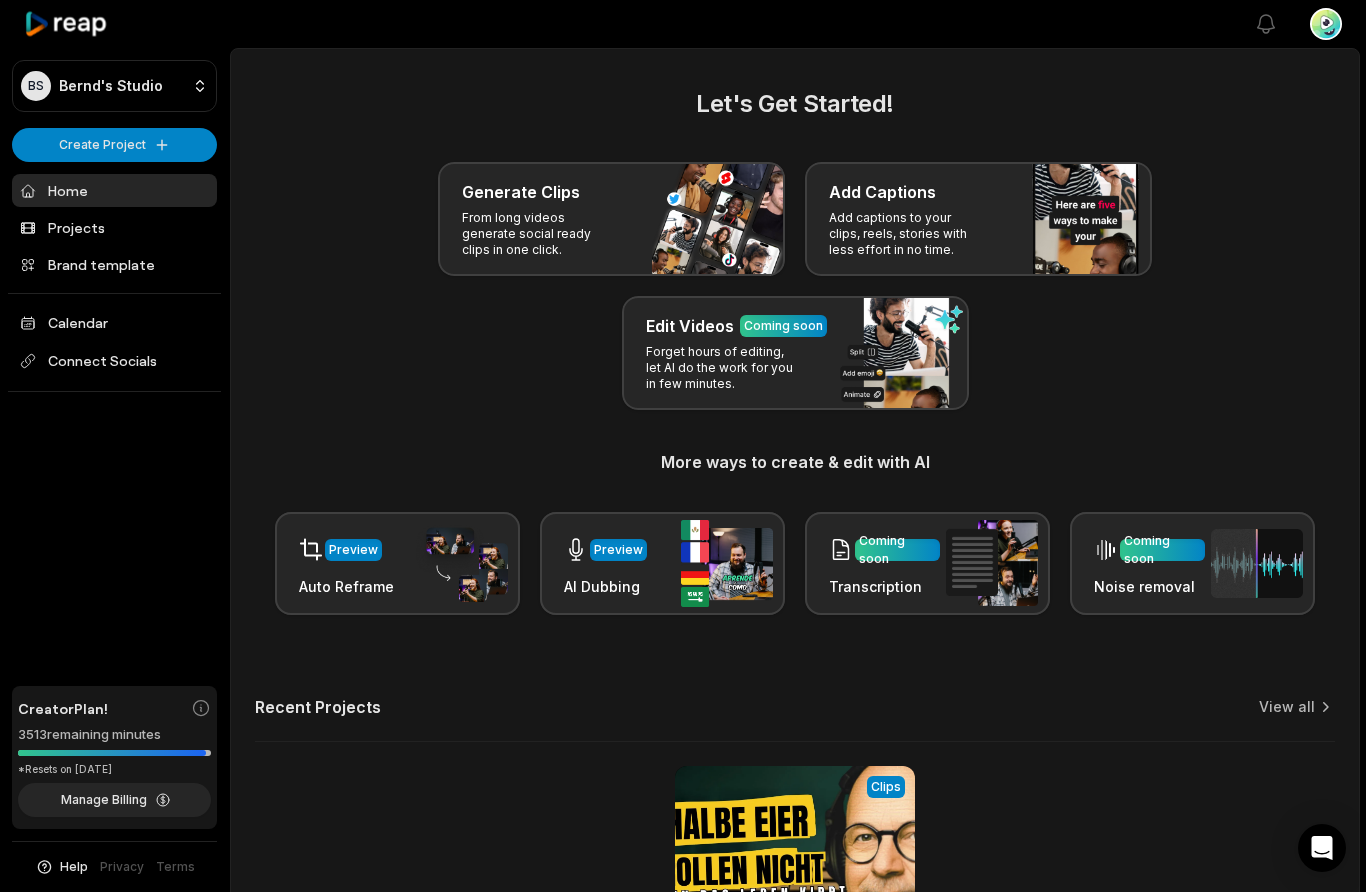 click on "Add Captions" at bounding box center [978, 192] 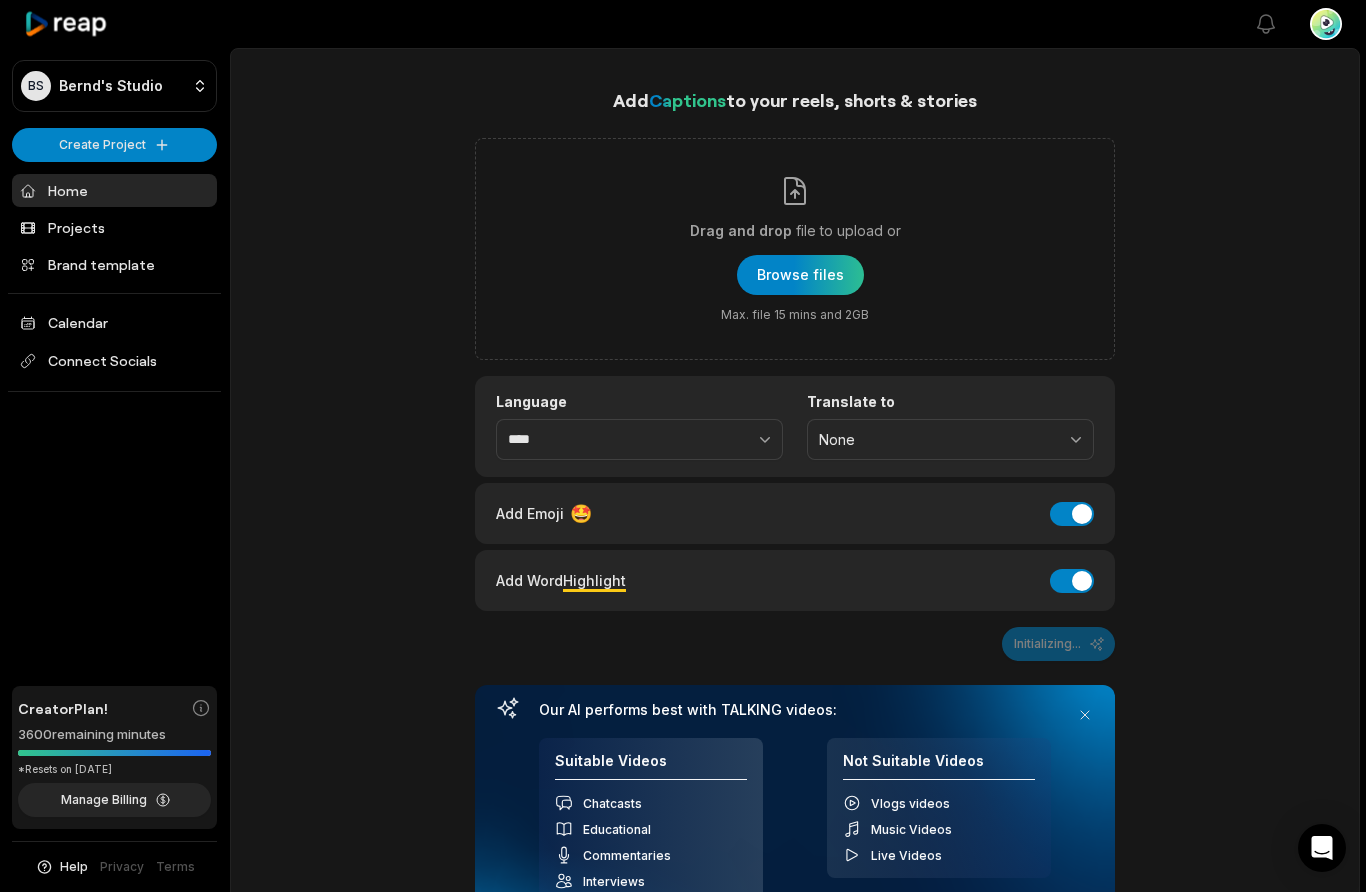 click at bounding box center [800, 275] 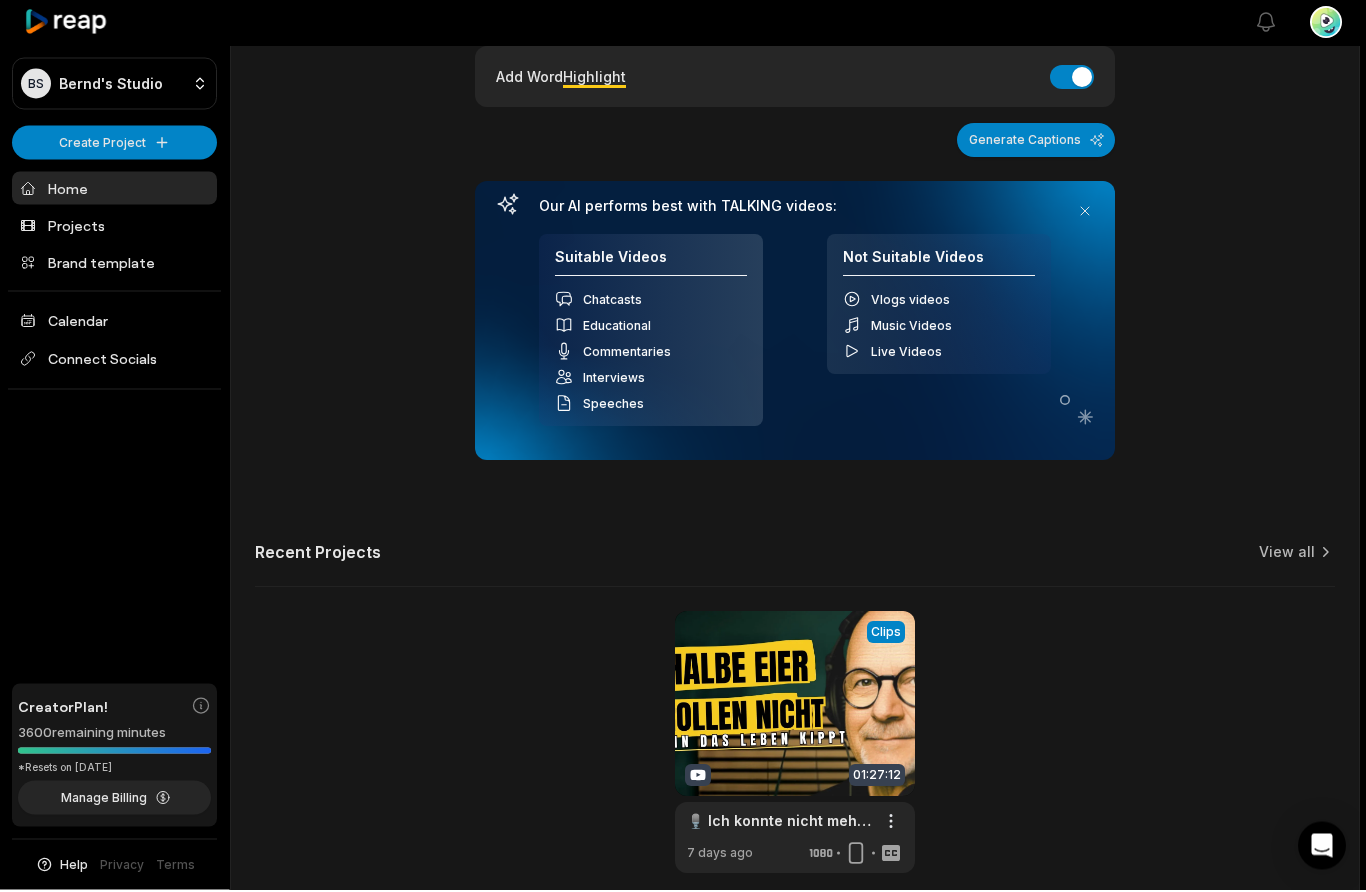 scroll, scrollTop: 501, scrollLeft: 0, axis: vertical 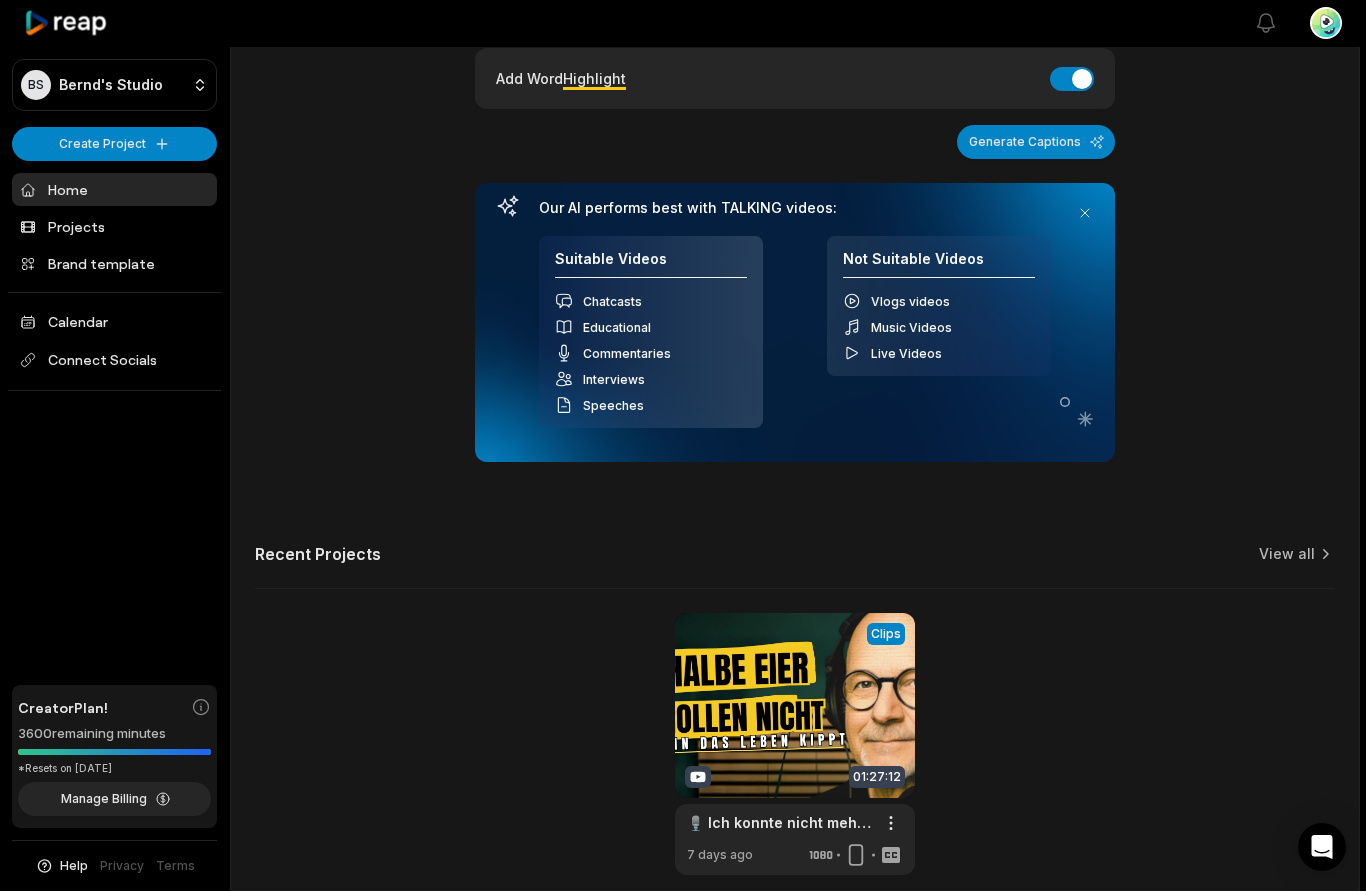 click at bounding box center [795, 745] 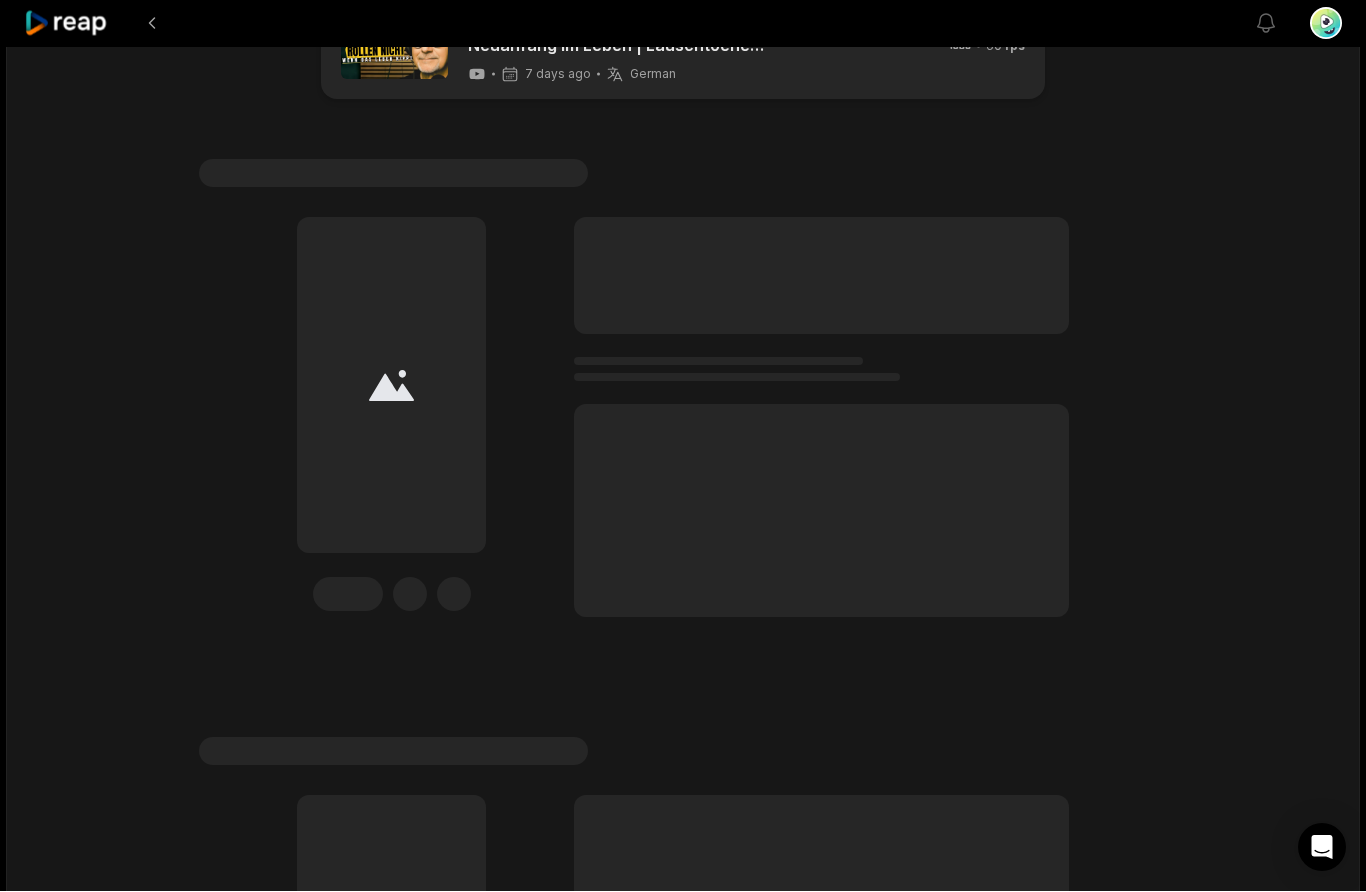 scroll, scrollTop: 88, scrollLeft: 0, axis: vertical 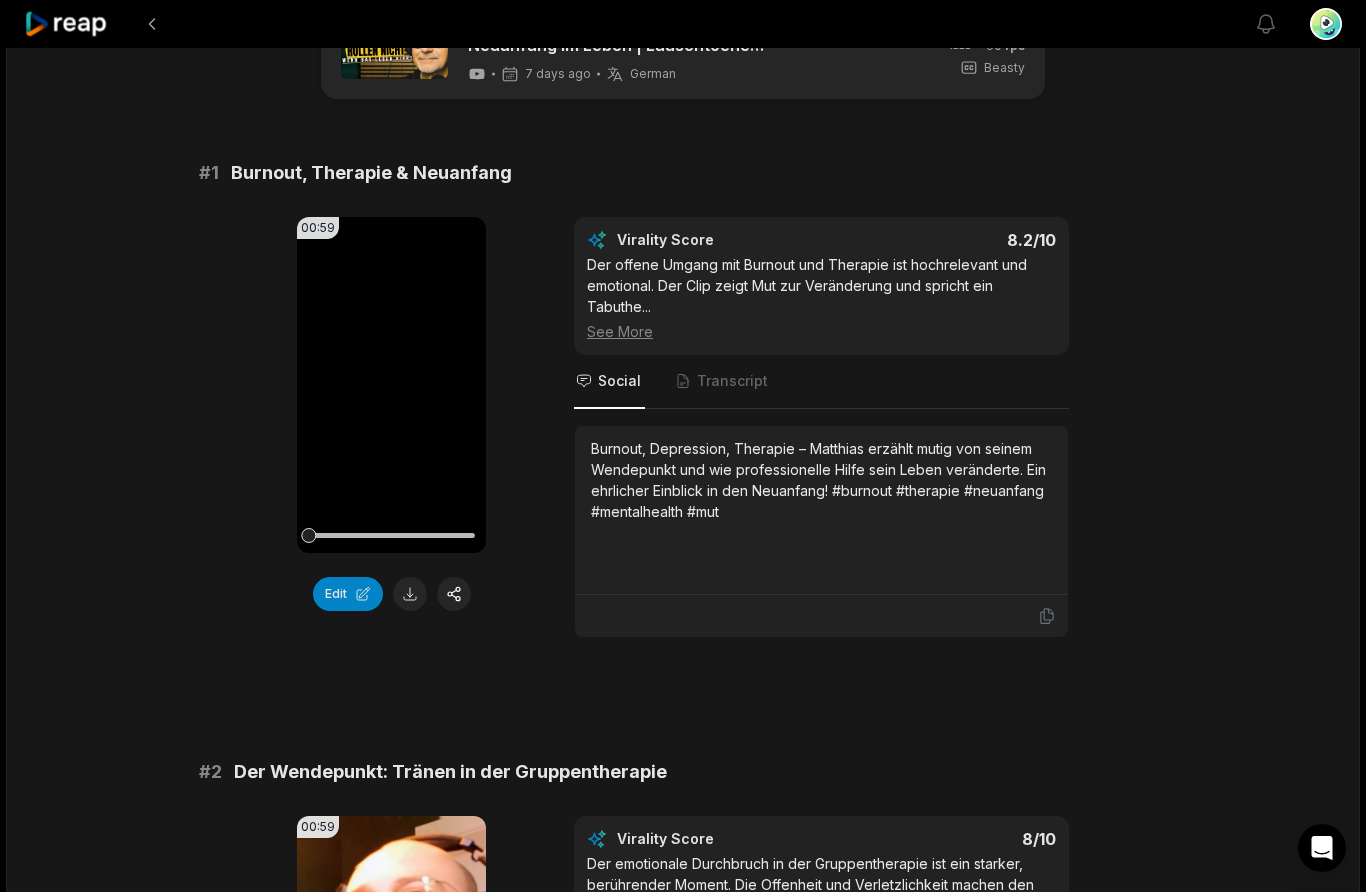 click on "Edit" at bounding box center (348, 594) 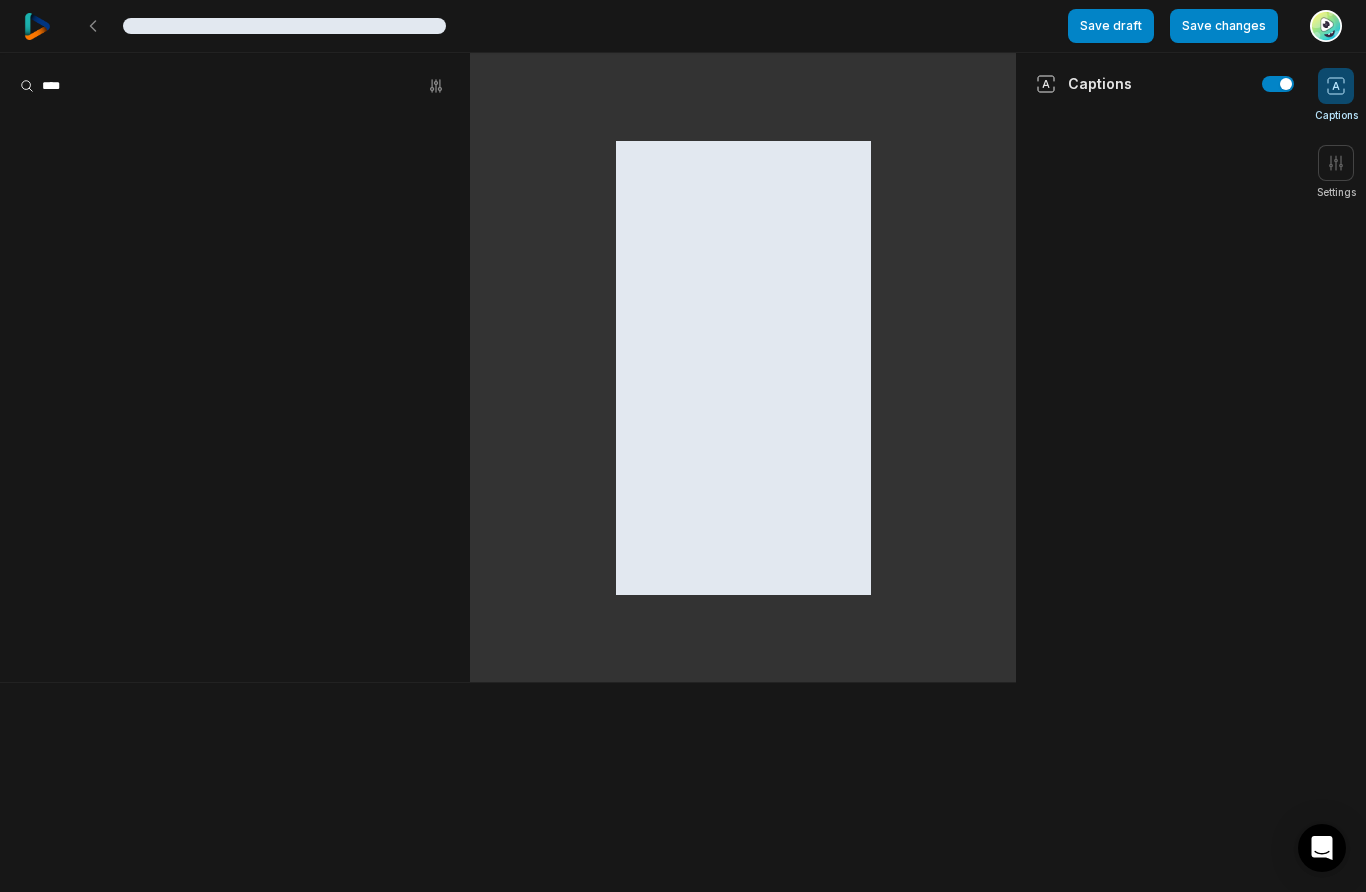 scroll, scrollTop: 0, scrollLeft: 0, axis: both 